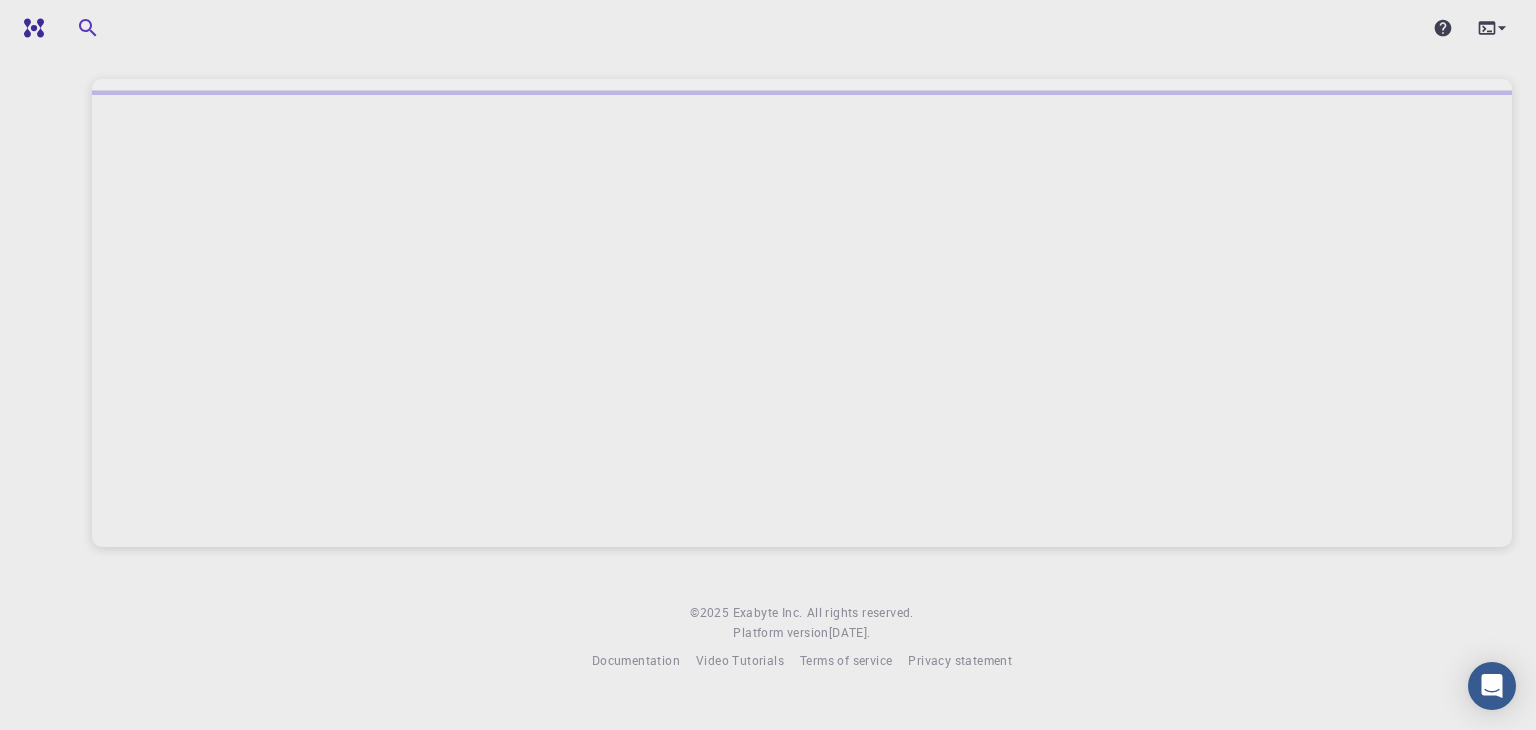 scroll, scrollTop: 0, scrollLeft: 0, axis: both 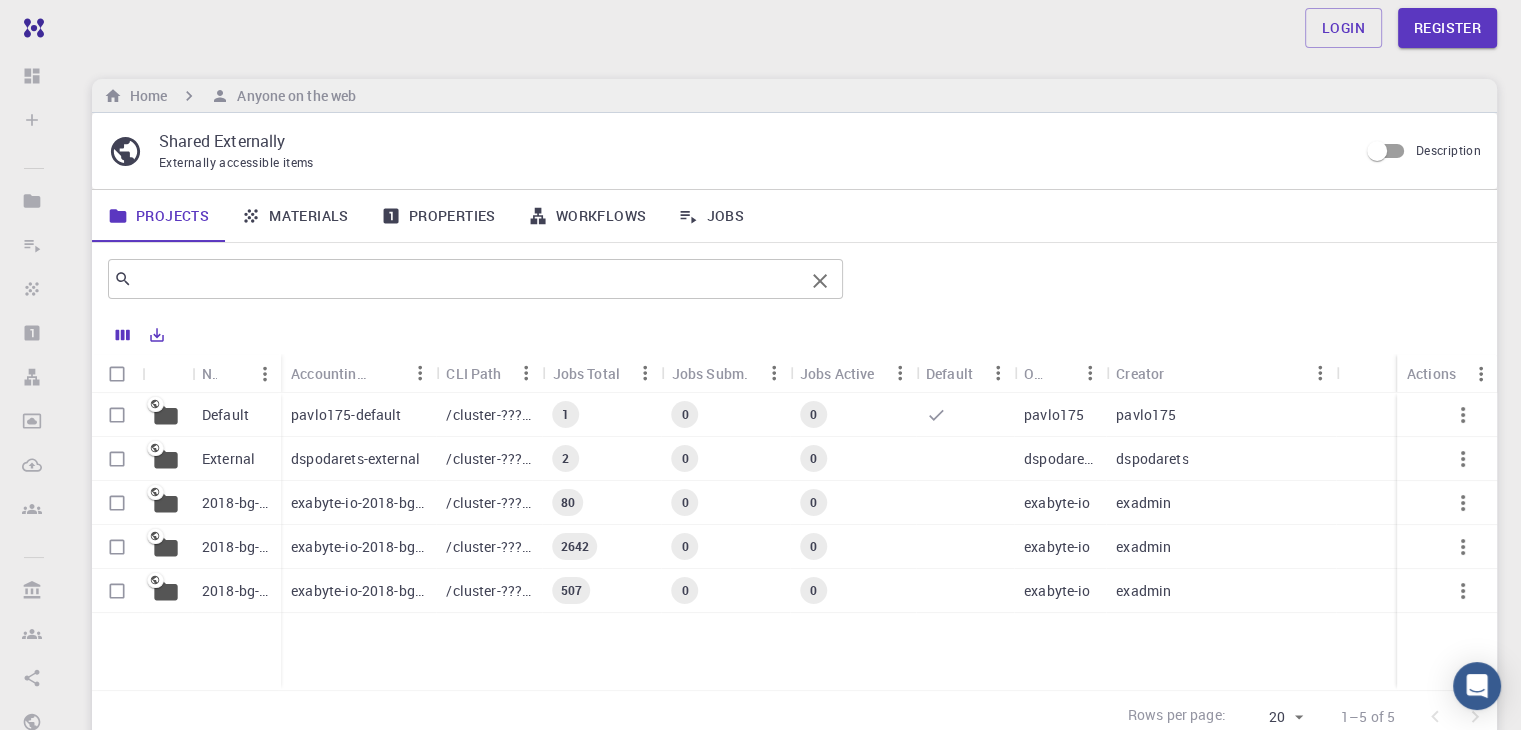 click at bounding box center [468, 279] 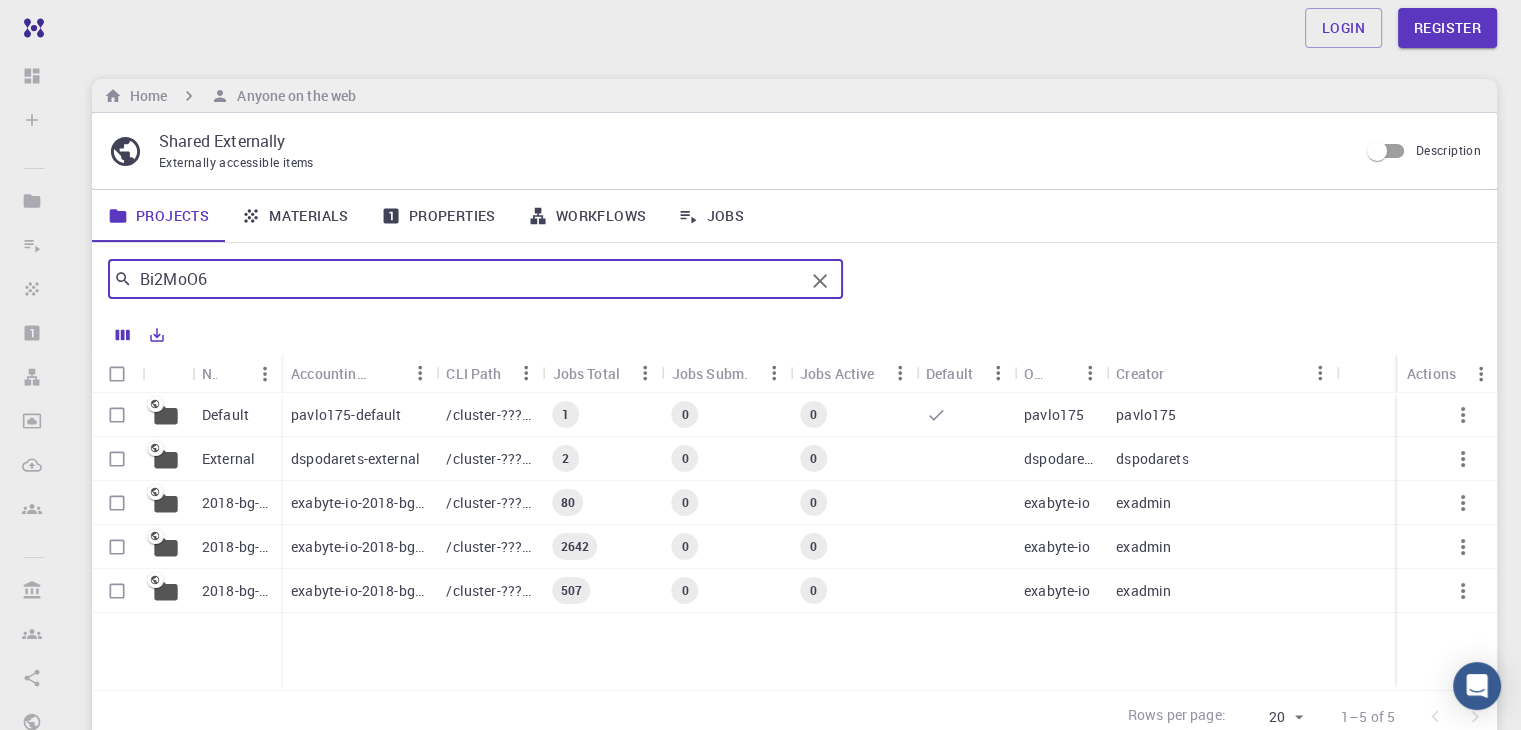 type on "Bi2MoO6" 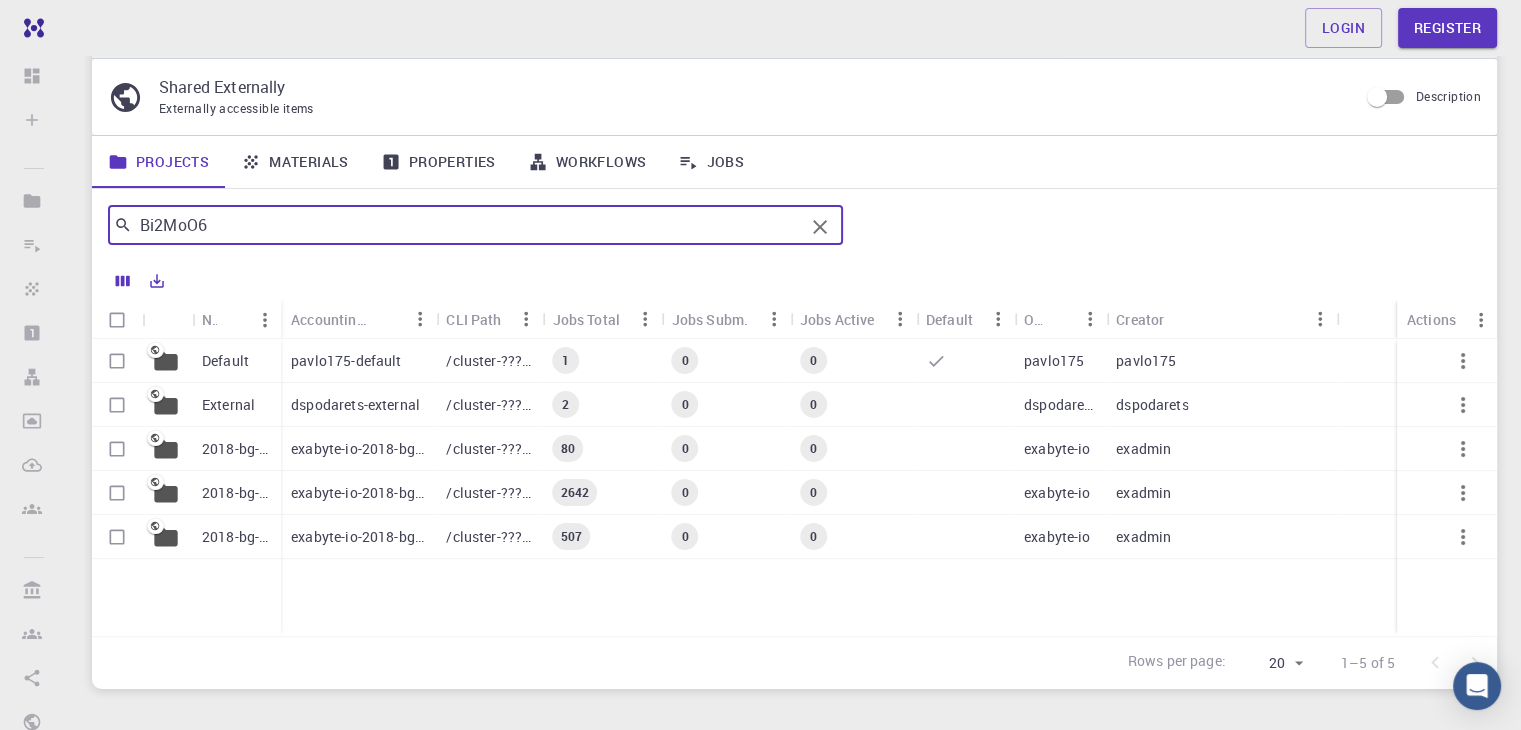 scroll, scrollTop: 0, scrollLeft: 0, axis: both 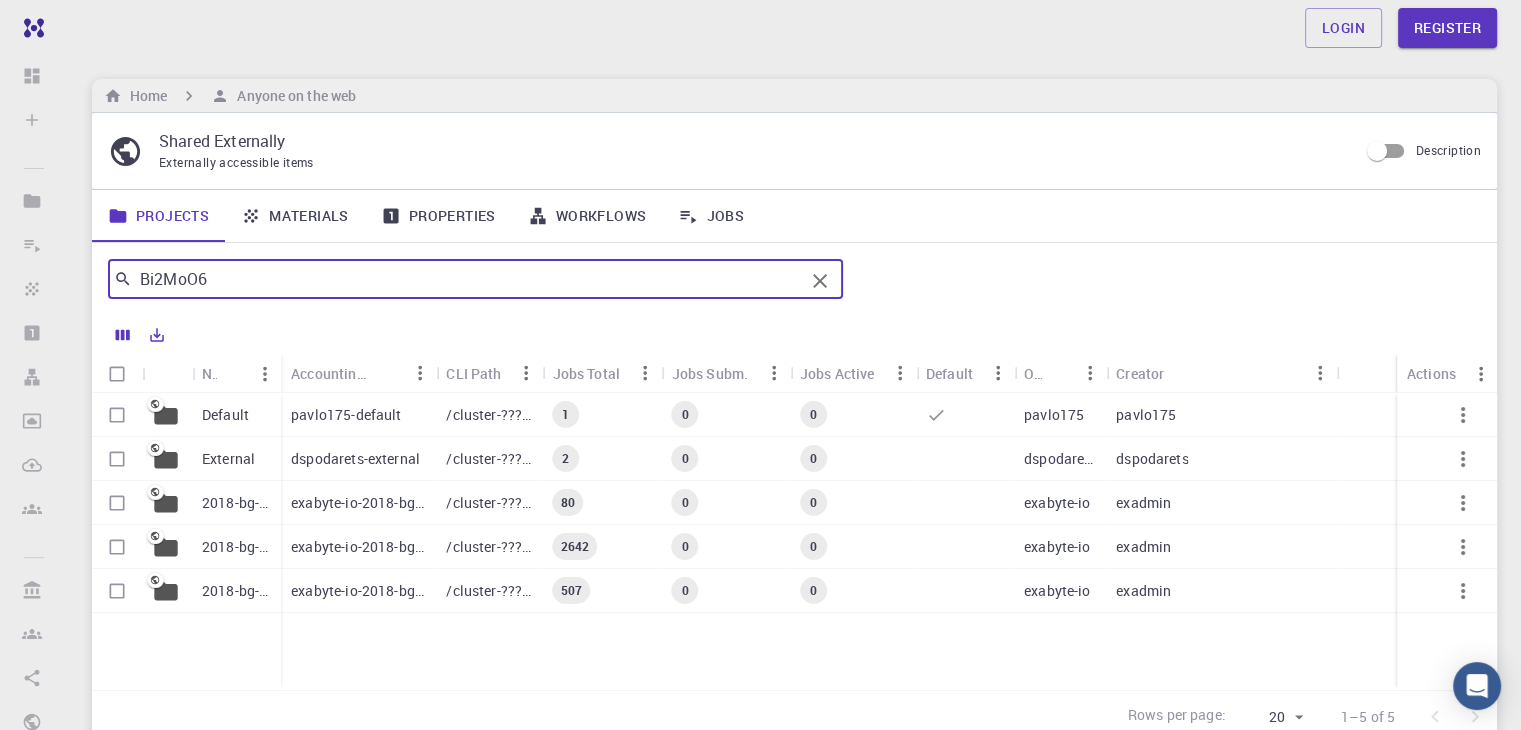 click 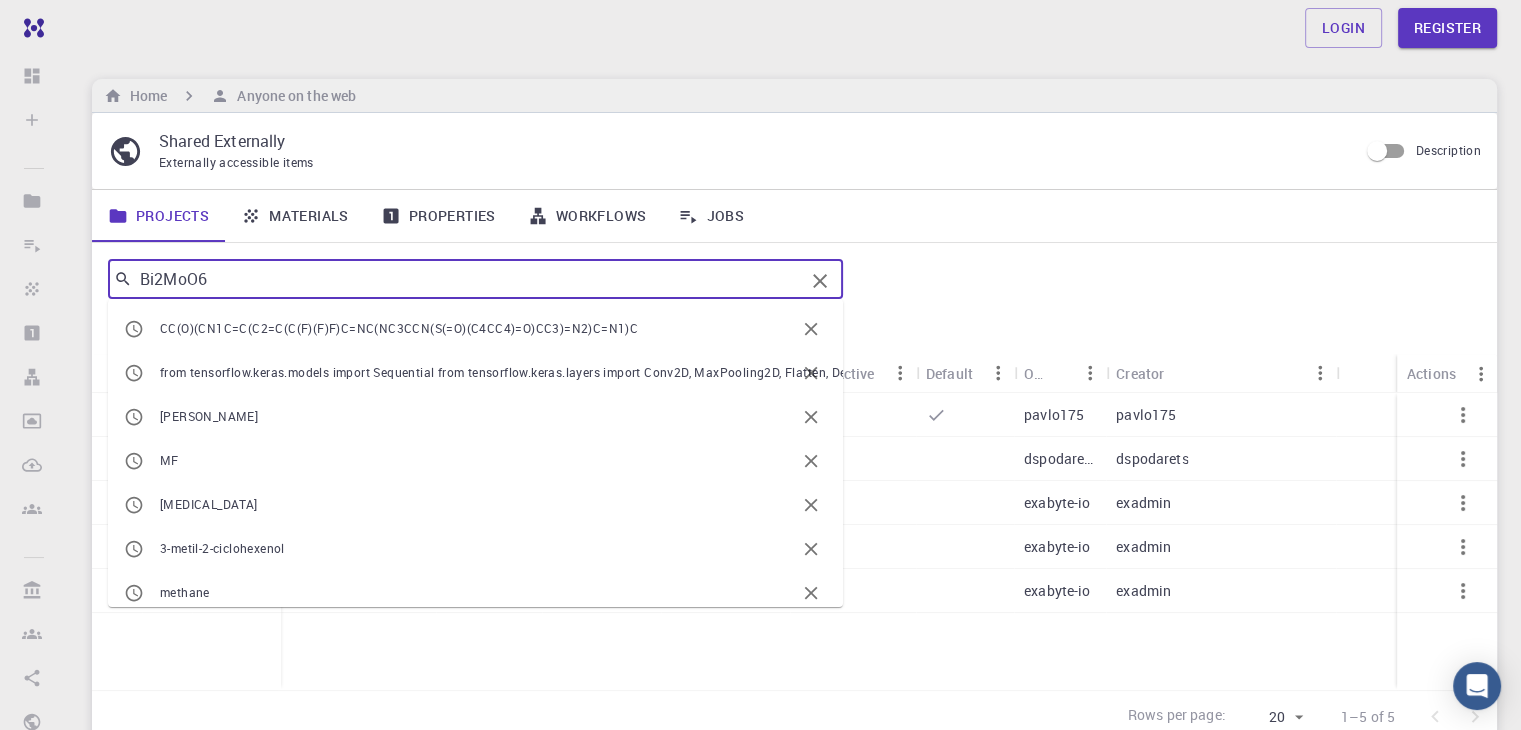 click on "Bi2MoO6" at bounding box center (468, 279) 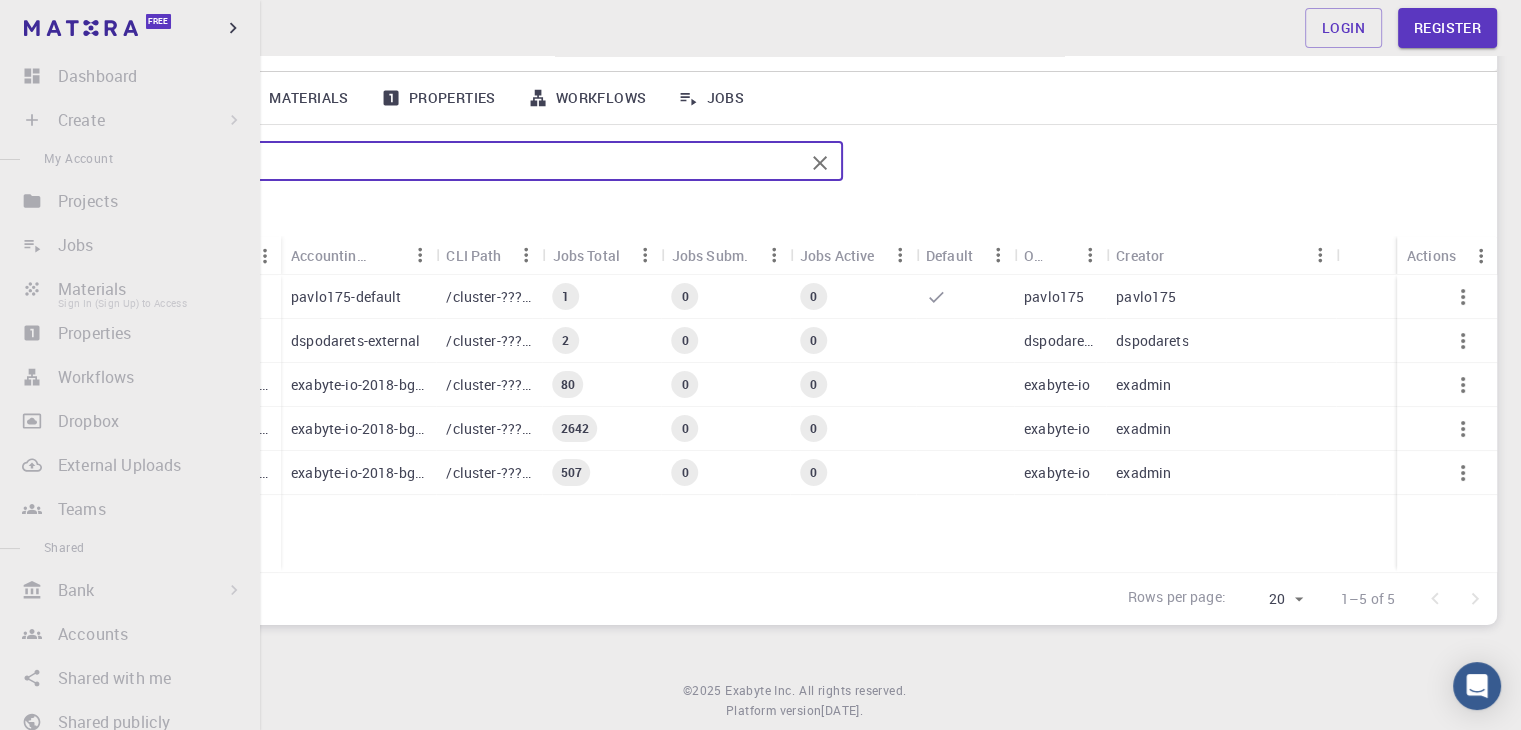 scroll, scrollTop: 0, scrollLeft: 0, axis: both 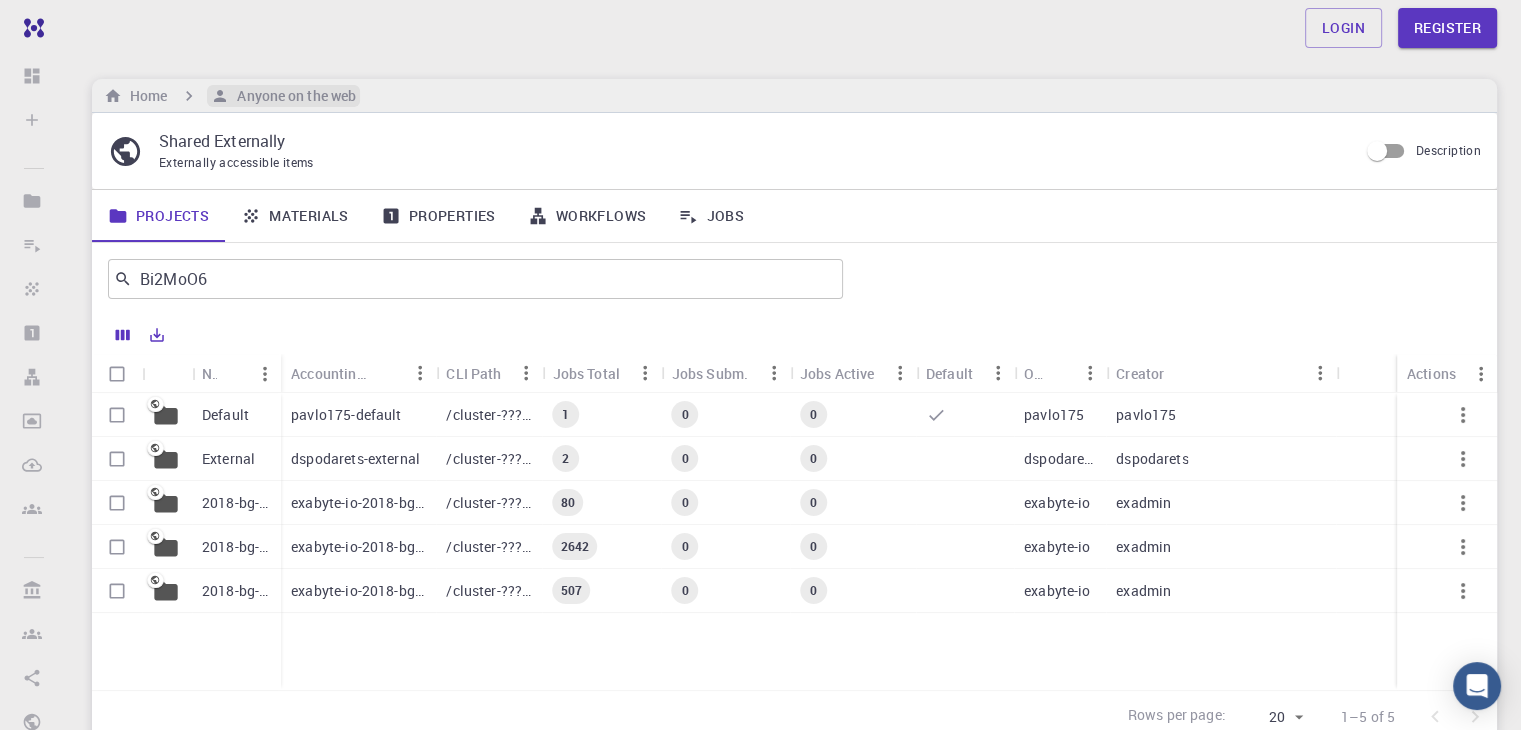 click on "Anyone on the web" at bounding box center [292, 96] 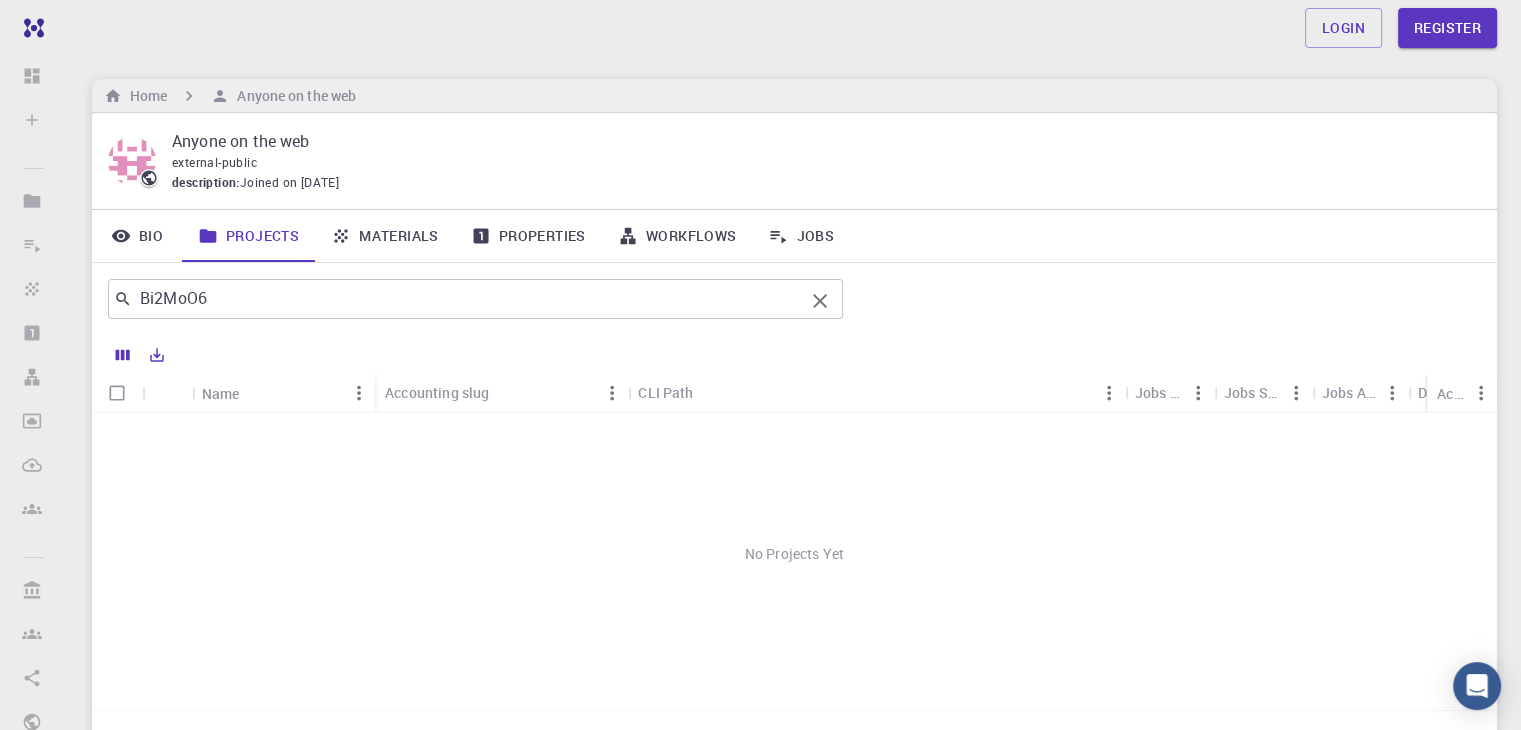click on "Bi2MoO6" at bounding box center (468, 299) 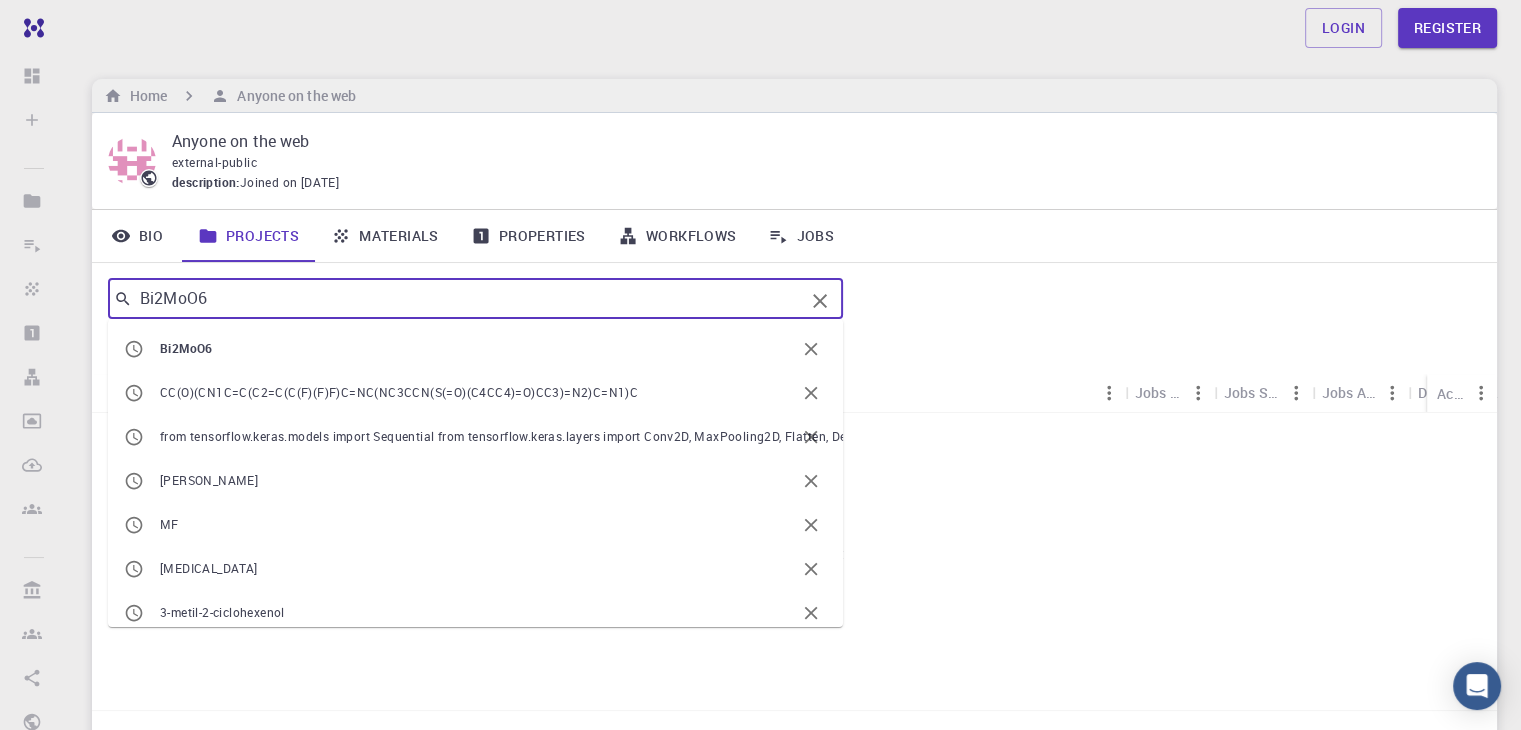click on "Bi2MoO6 ​ Bi2MoO6 CC(O)(CN1C=C(C2=C(C(F)(F)F)C=NC(NC3CCN(S(=O)(C4CC4)=O)CC3)=N2)C=N1)C from tensorflow.keras.models import Sequential from tensorflow.keras.layers import Conv2D, MaxPooling2D, Flatten, Dense, Dropout from tensorflow.keras.preprocessing.image import ImageDataGenerator  def build_eye_state_model(input_shape=(24, 24, 1)):     model = Sequential([         Conv2D(32, (3,3), activation='relu', input_shape=input_shape),         MaxPooling2D(2,2),         Conv2D(64, (3,3), activation='relu'),         MaxPooling2D(2,2),         Flatten(),         Dense(128, activation='relu'),         Dropout(0.5),         Dense(2, activation='softmax')  # 2 classes: open, closed     ])     model.compile(optimizer='[PERSON_NAME]', loss='categorical_crossentropy', metrics=['accuracy'])     return model [PERSON_NAME] MF [MEDICAL_DATA] 3-metil-2-ciclohexenol methane plan de sécurité d'un élève de 6 ans qui présente une anomalie de comportement Clear all items" at bounding box center (794, 299) 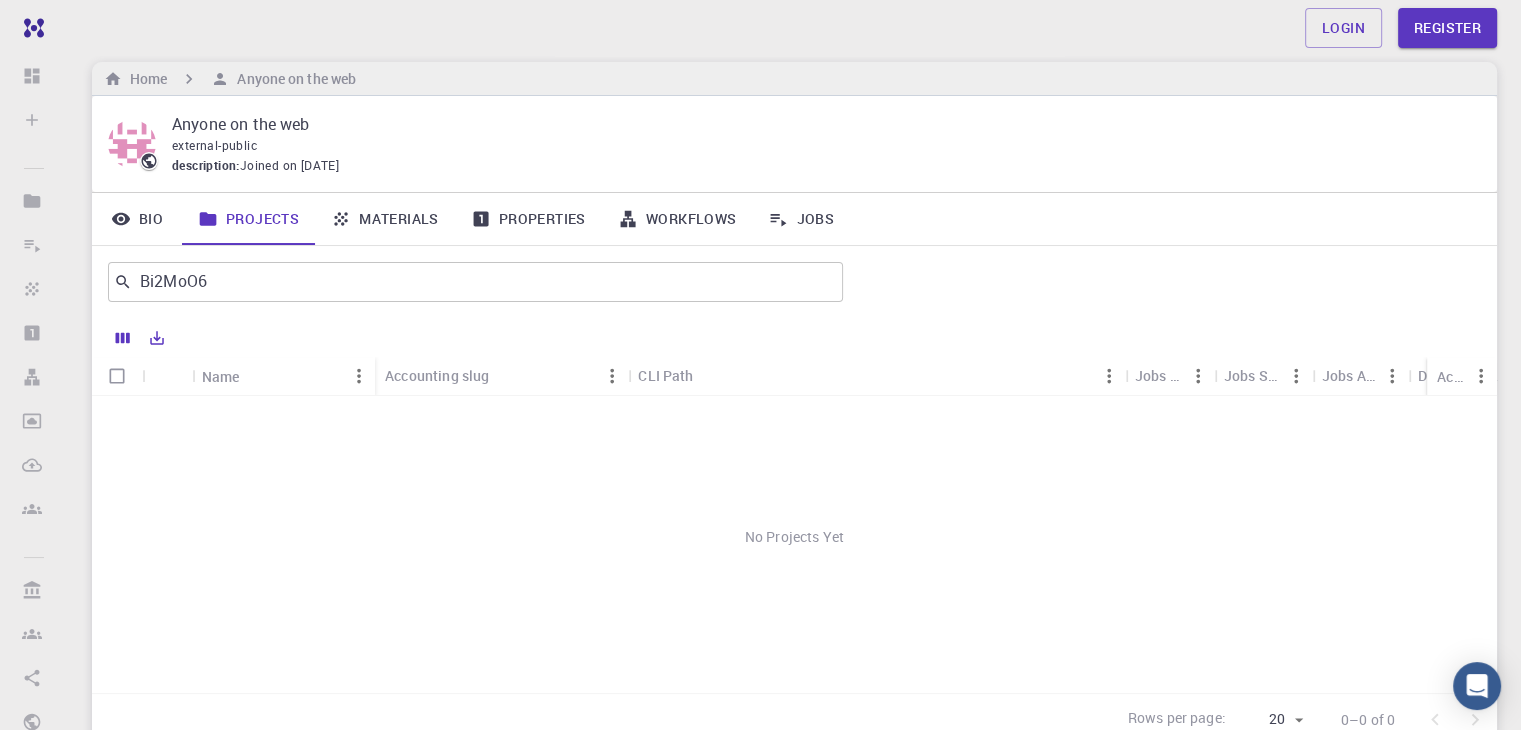 scroll, scrollTop: 0, scrollLeft: 0, axis: both 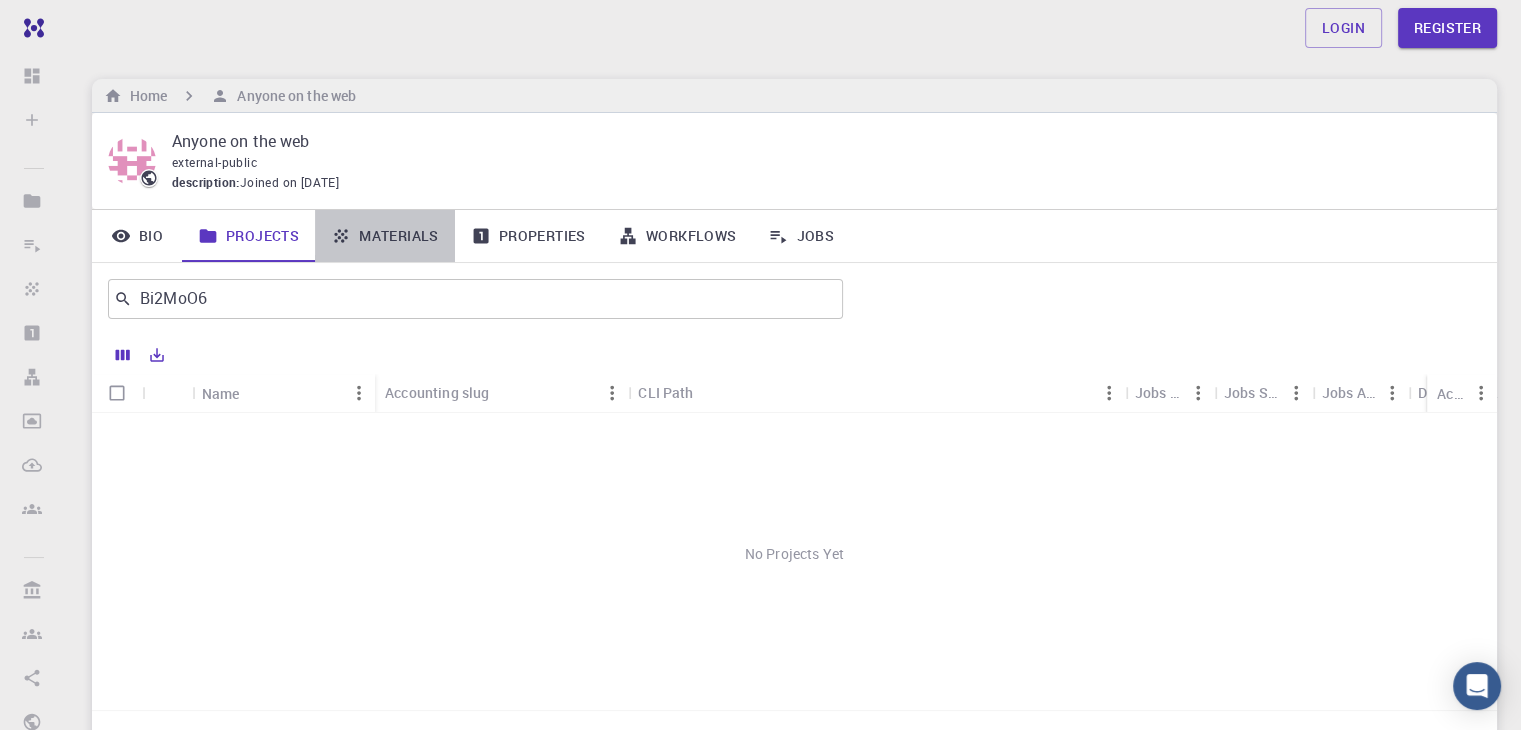 click on "Materials" at bounding box center [385, 236] 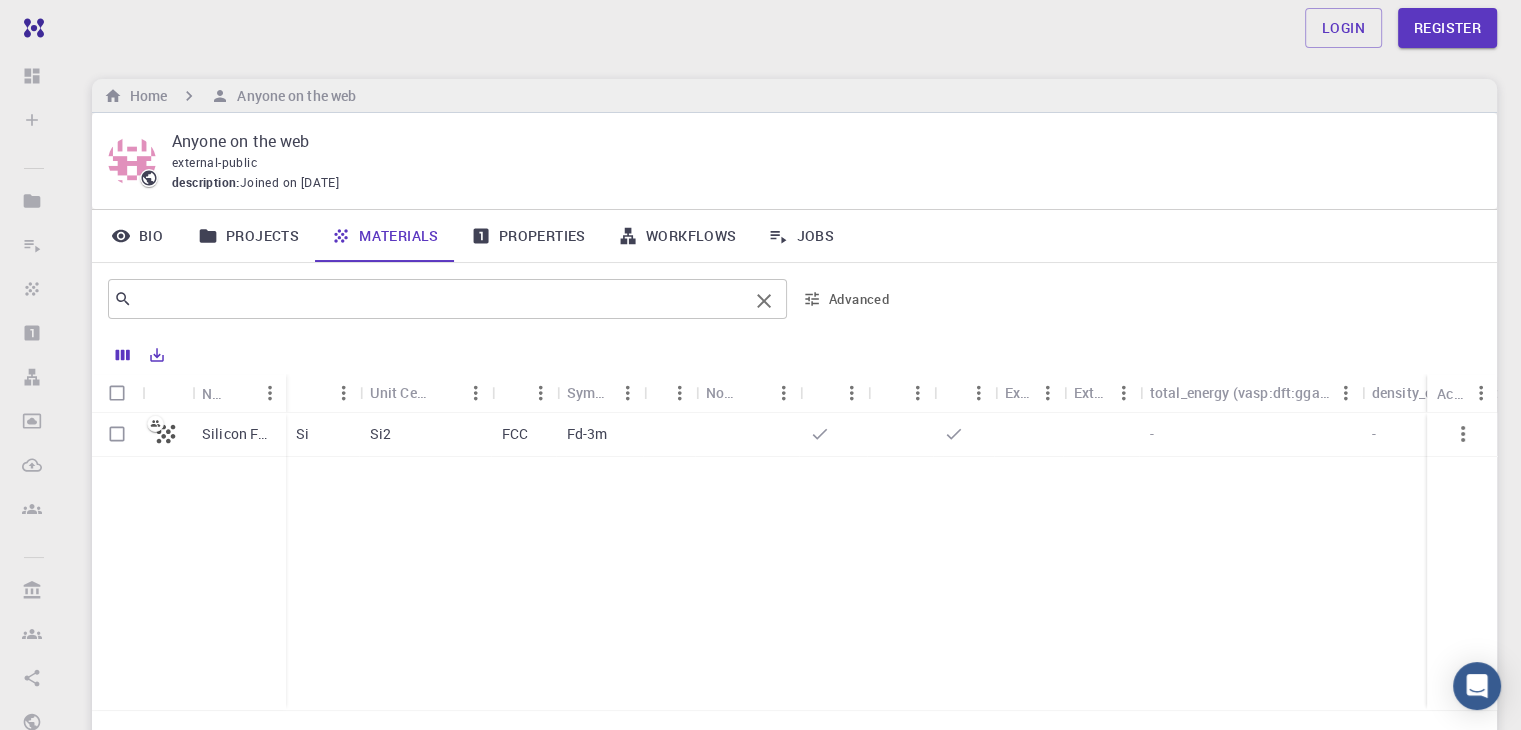click at bounding box center [440, 299] 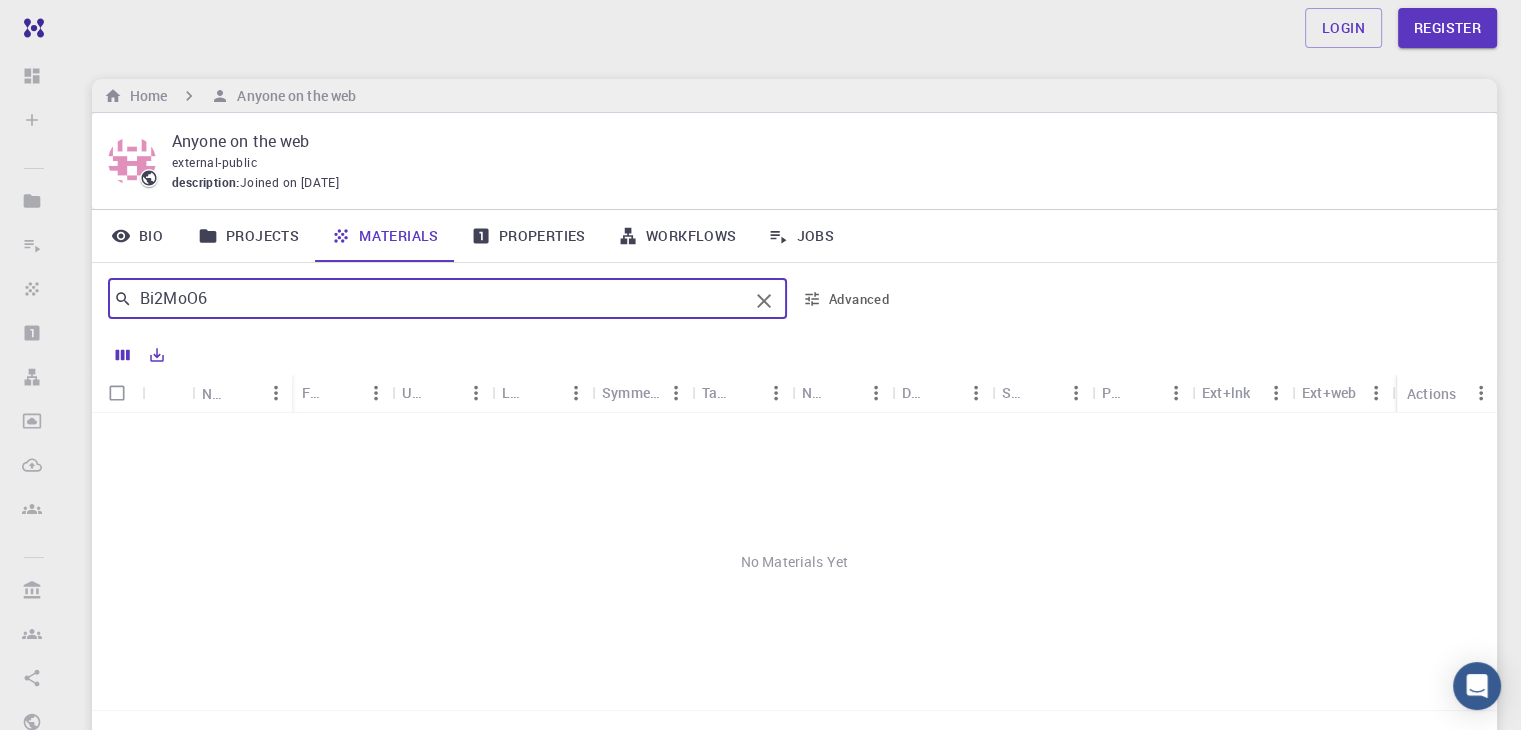 type on "Bi2MoO6" 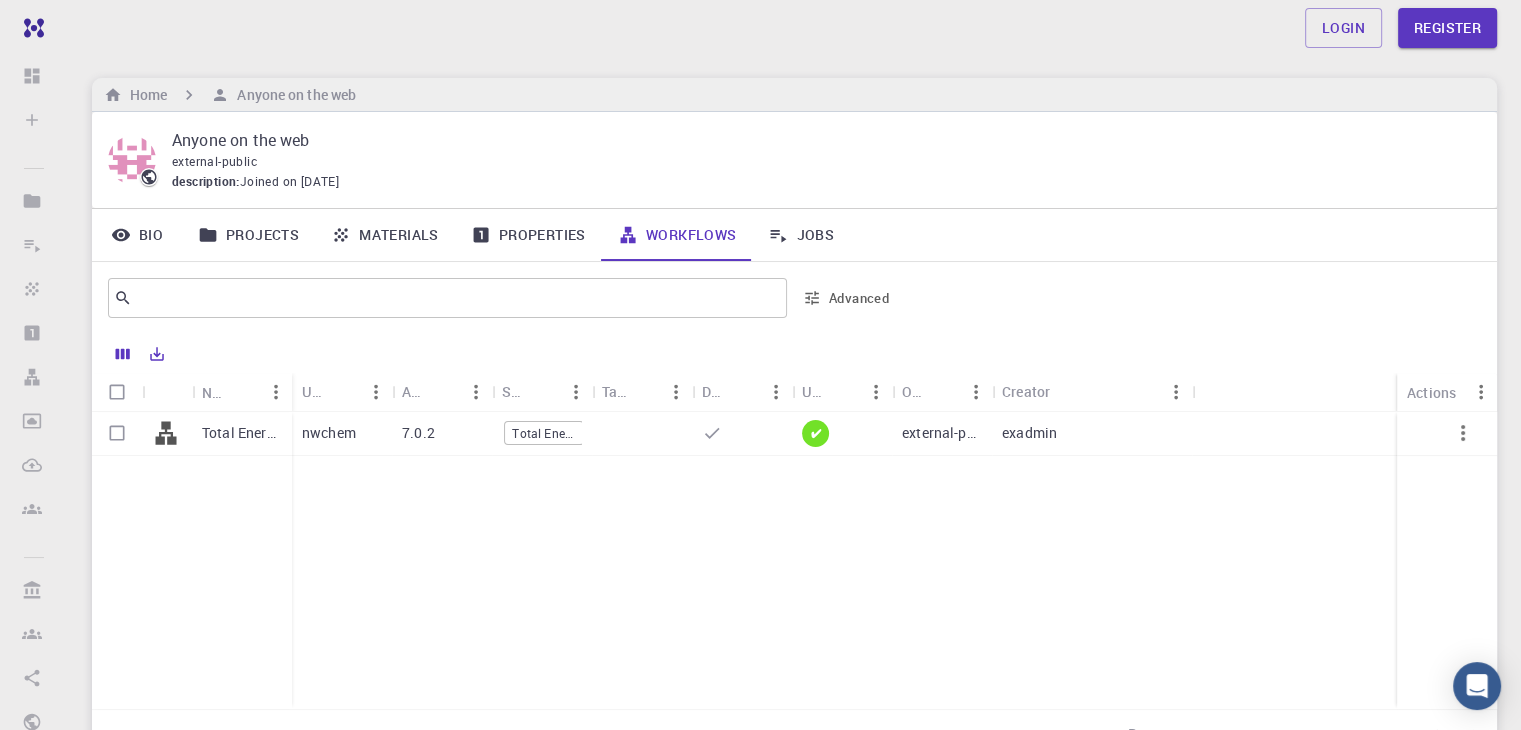 scroll, scrollTop: 0, scrollLeft: 0, axis: both 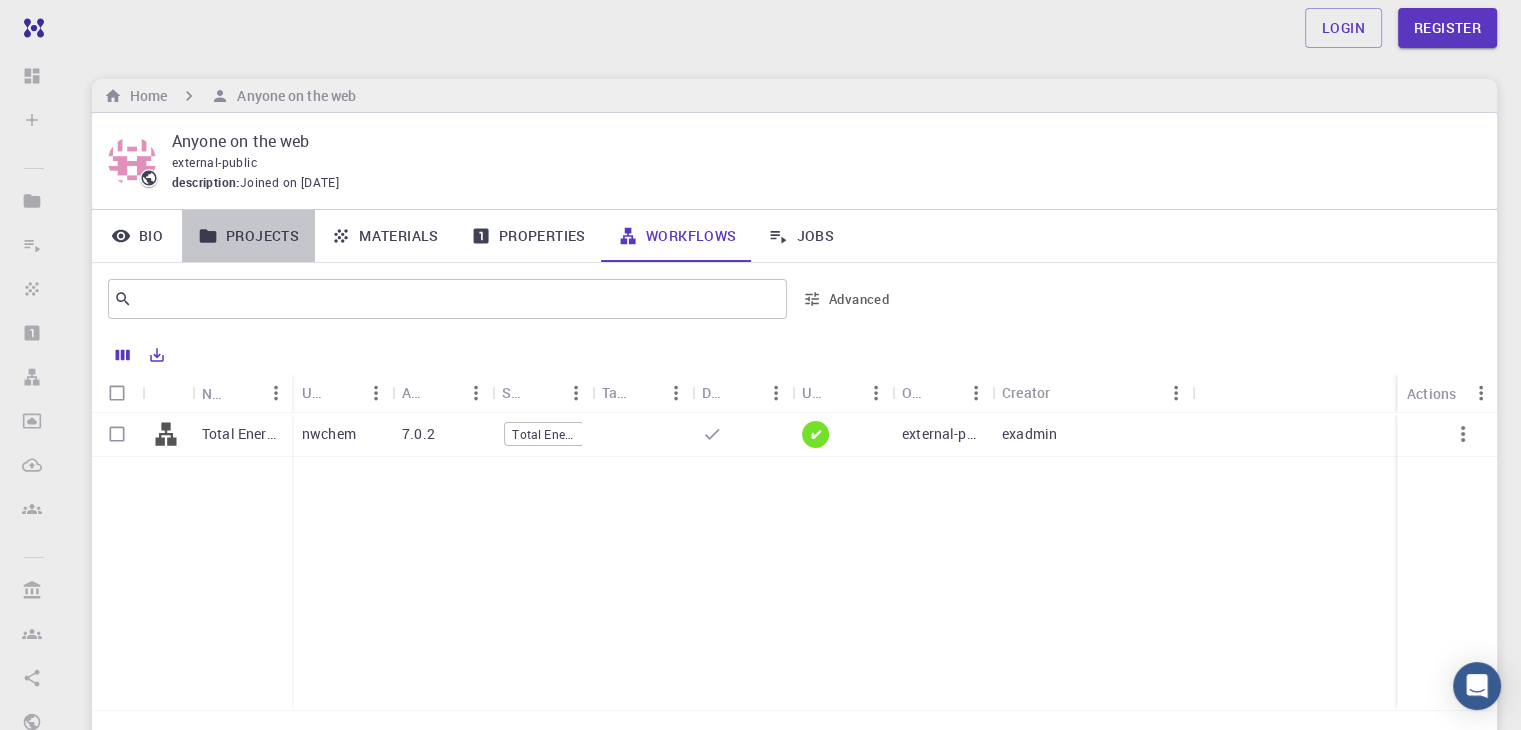 click on "Projects" at bounding box center [248, 236] 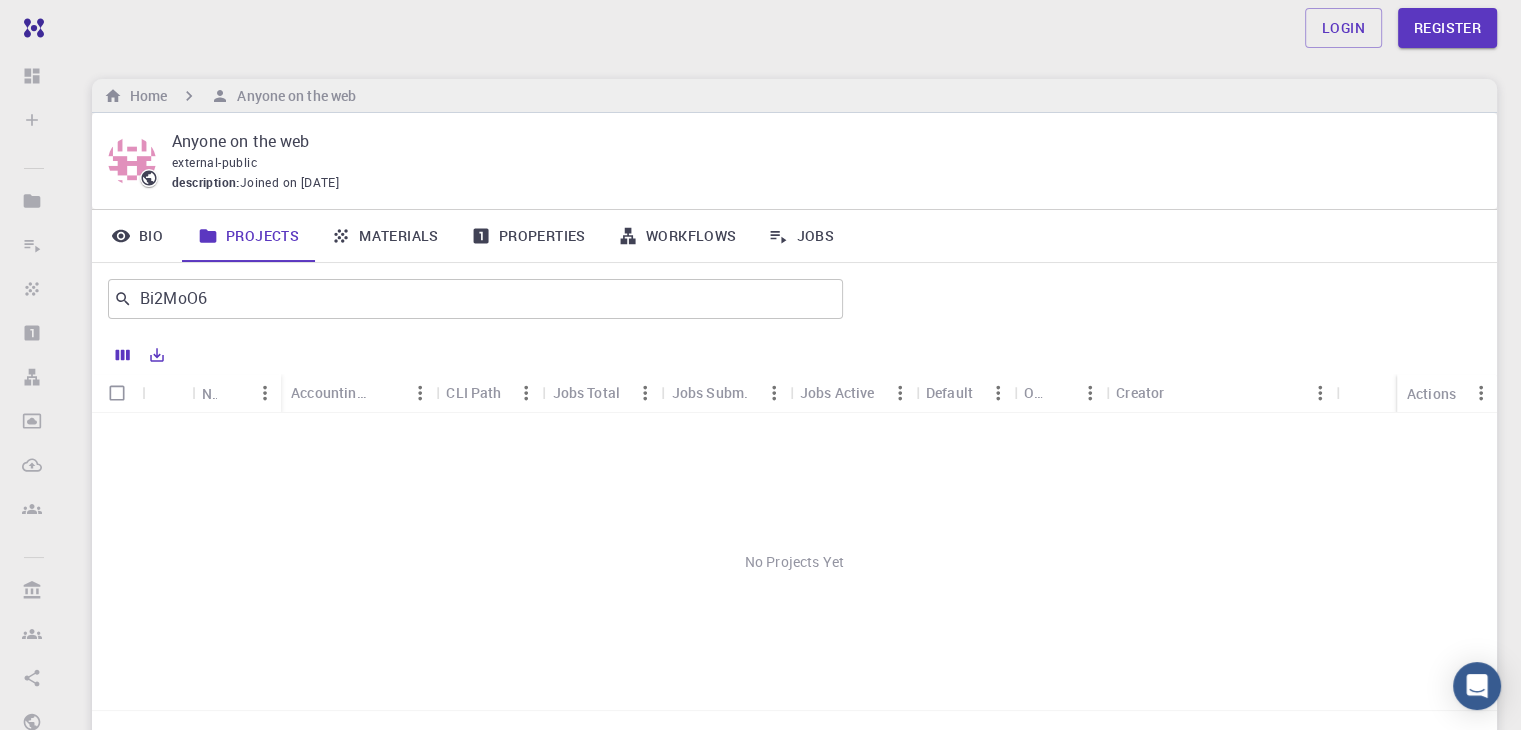 click on "Materials" at bounding box center [385, 236] 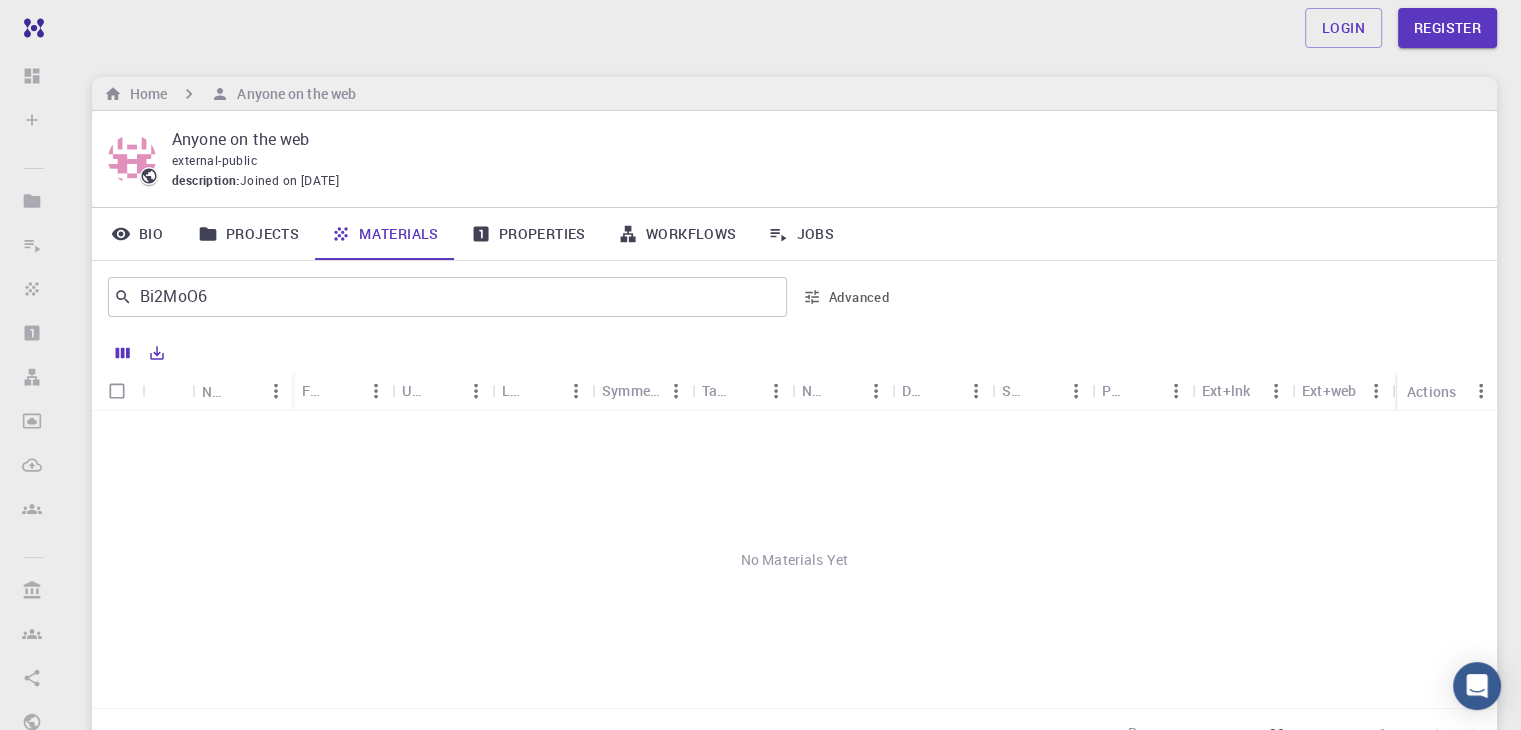 scroll, scrollTop: 0, scrollLeft: 0, axis: both 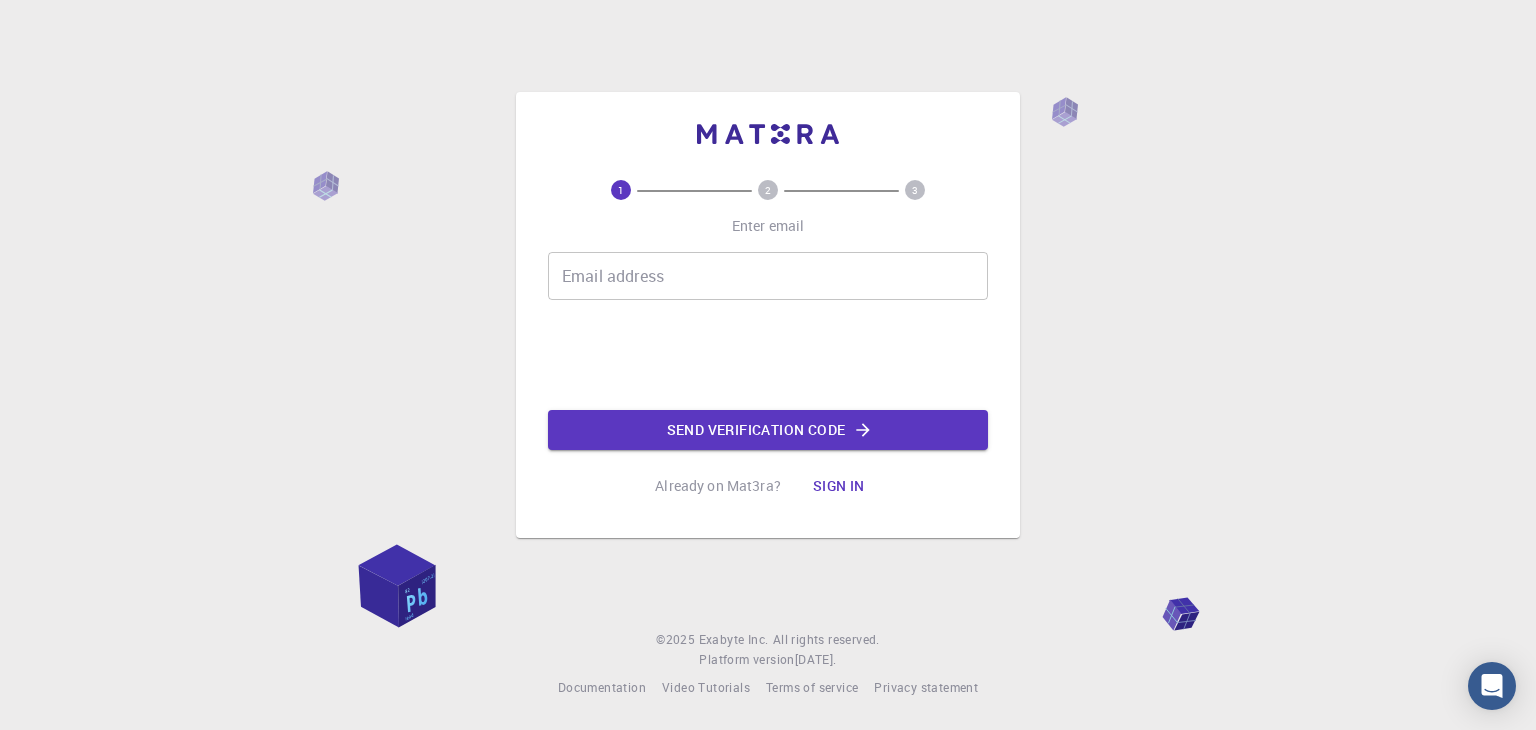 click on "Email address" at bounding box center (768, 276) 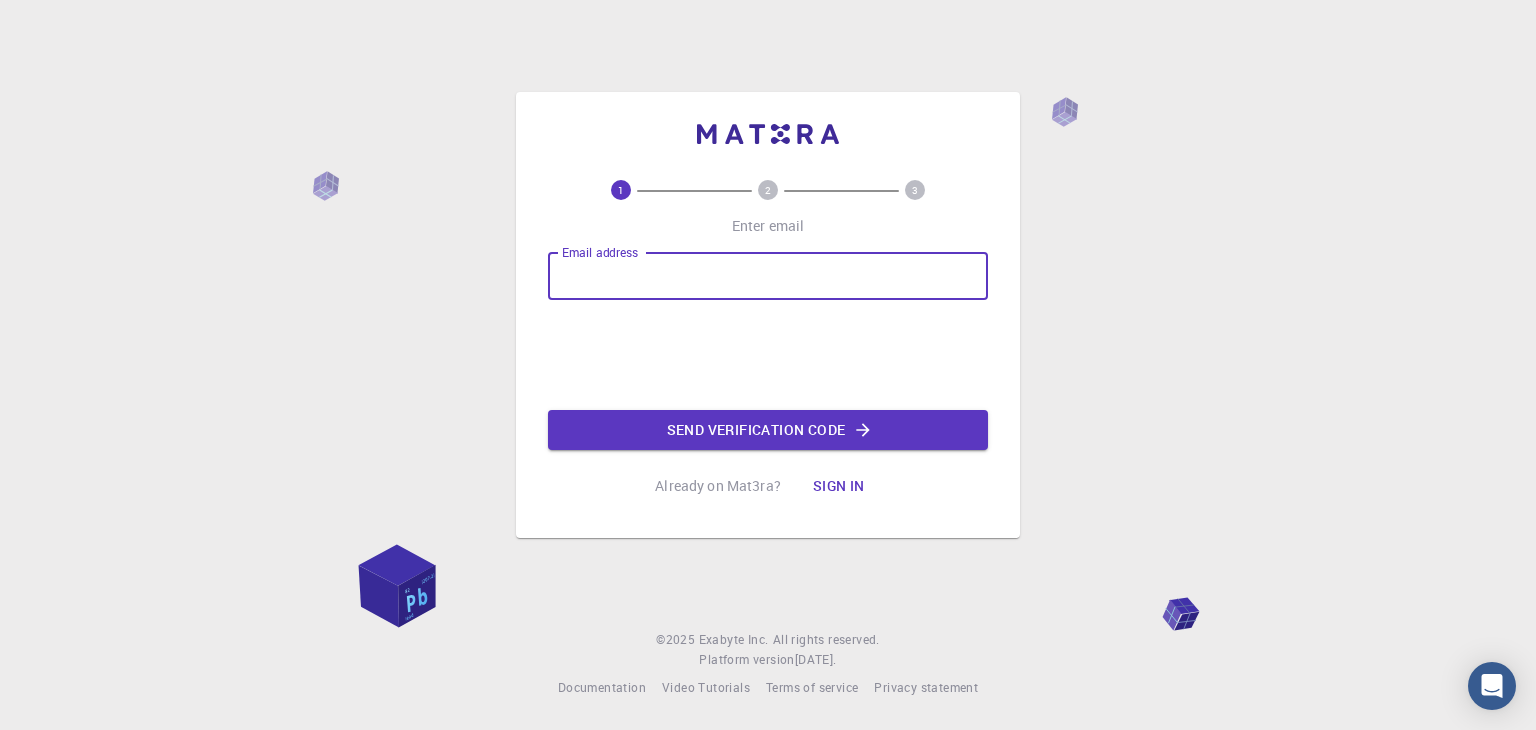 type on "amenwubit@gmail.com" 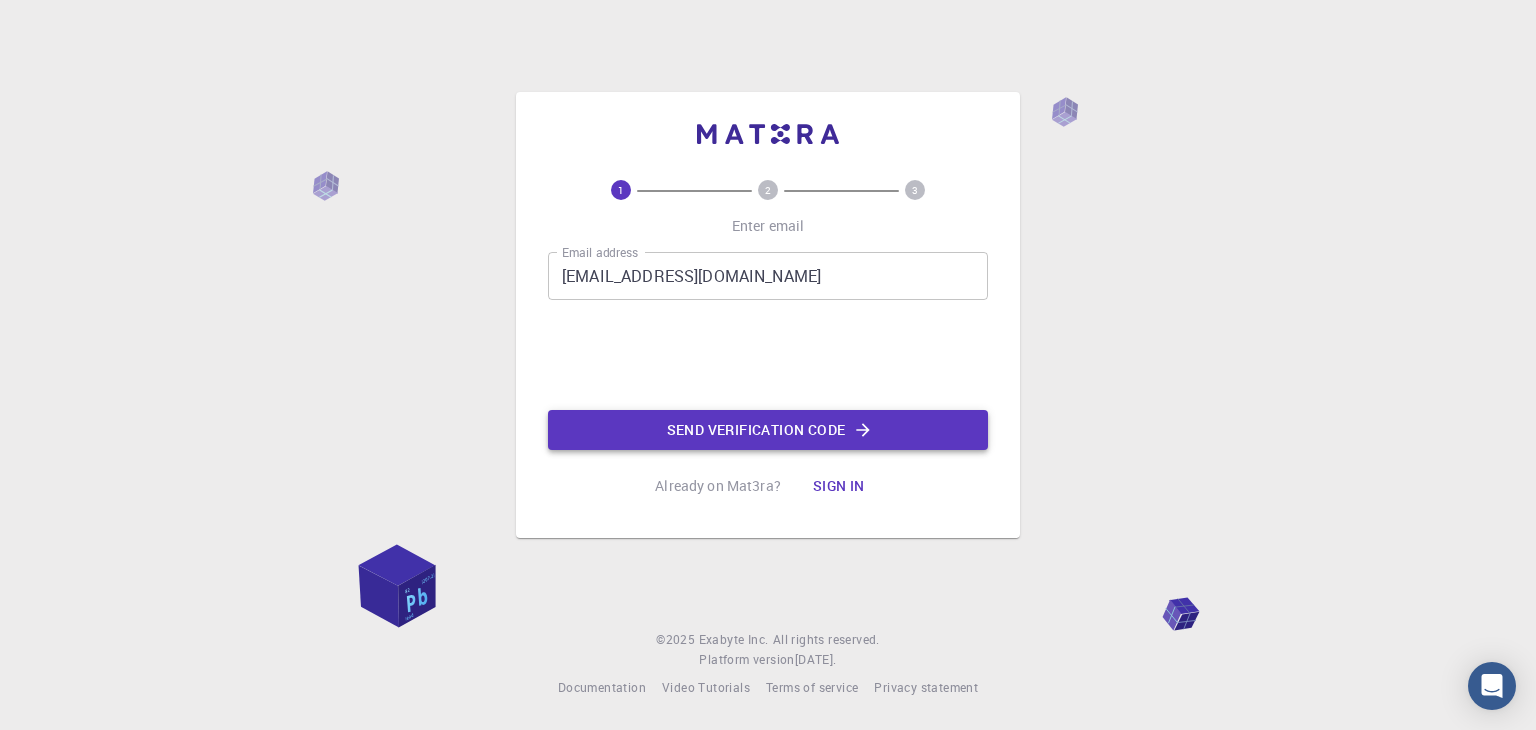 click on "Send verification code" 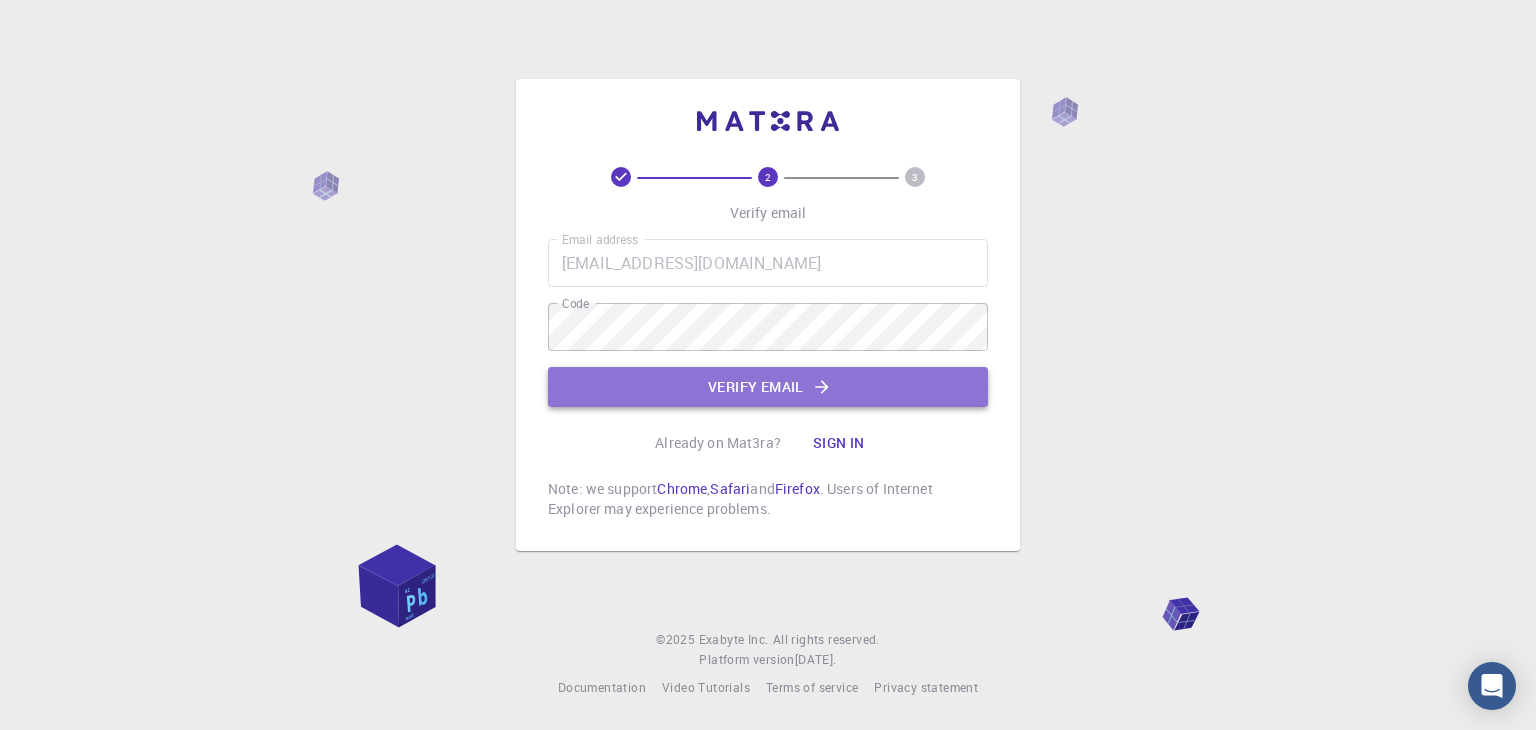 click on "Verify email" 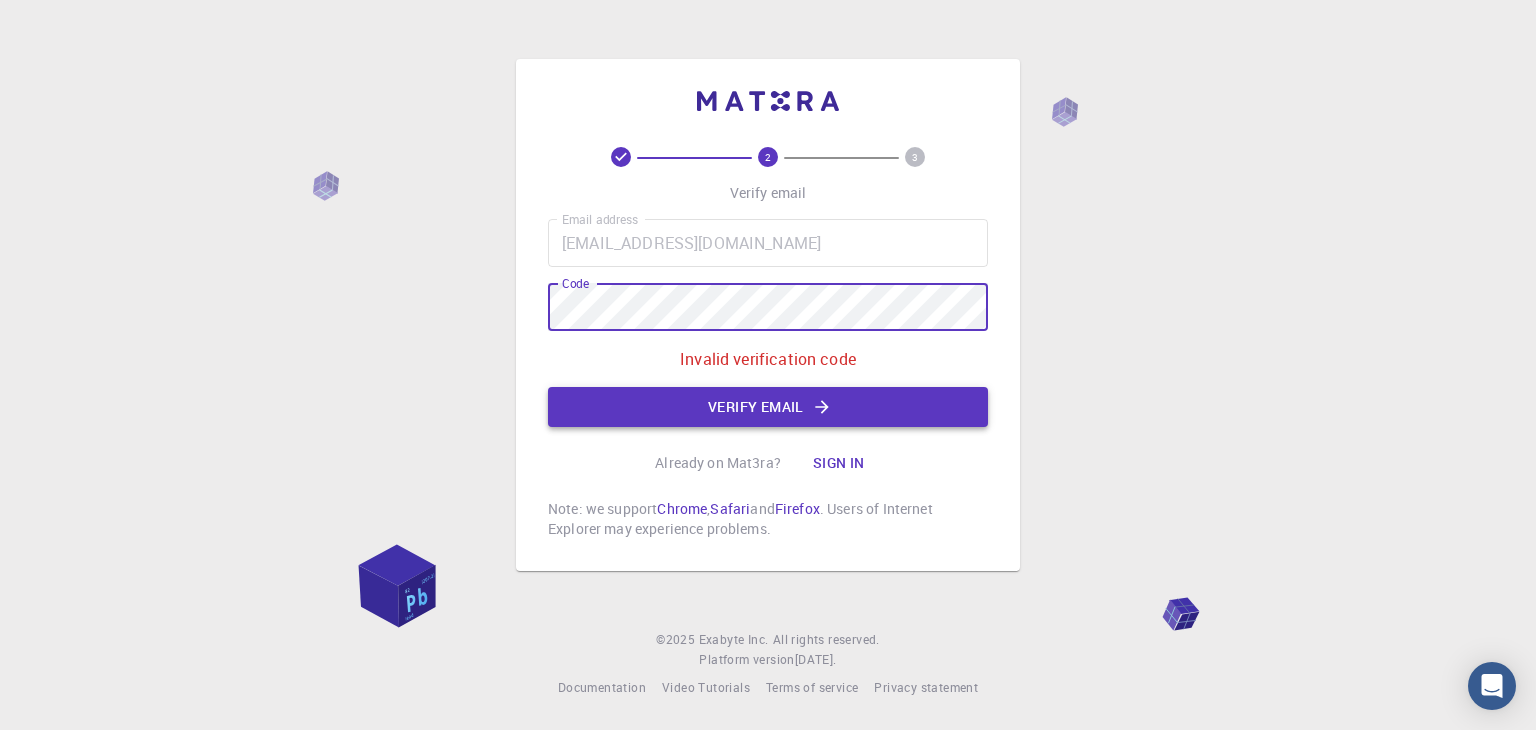click on "Verify email" at bounding box center [768, 407] 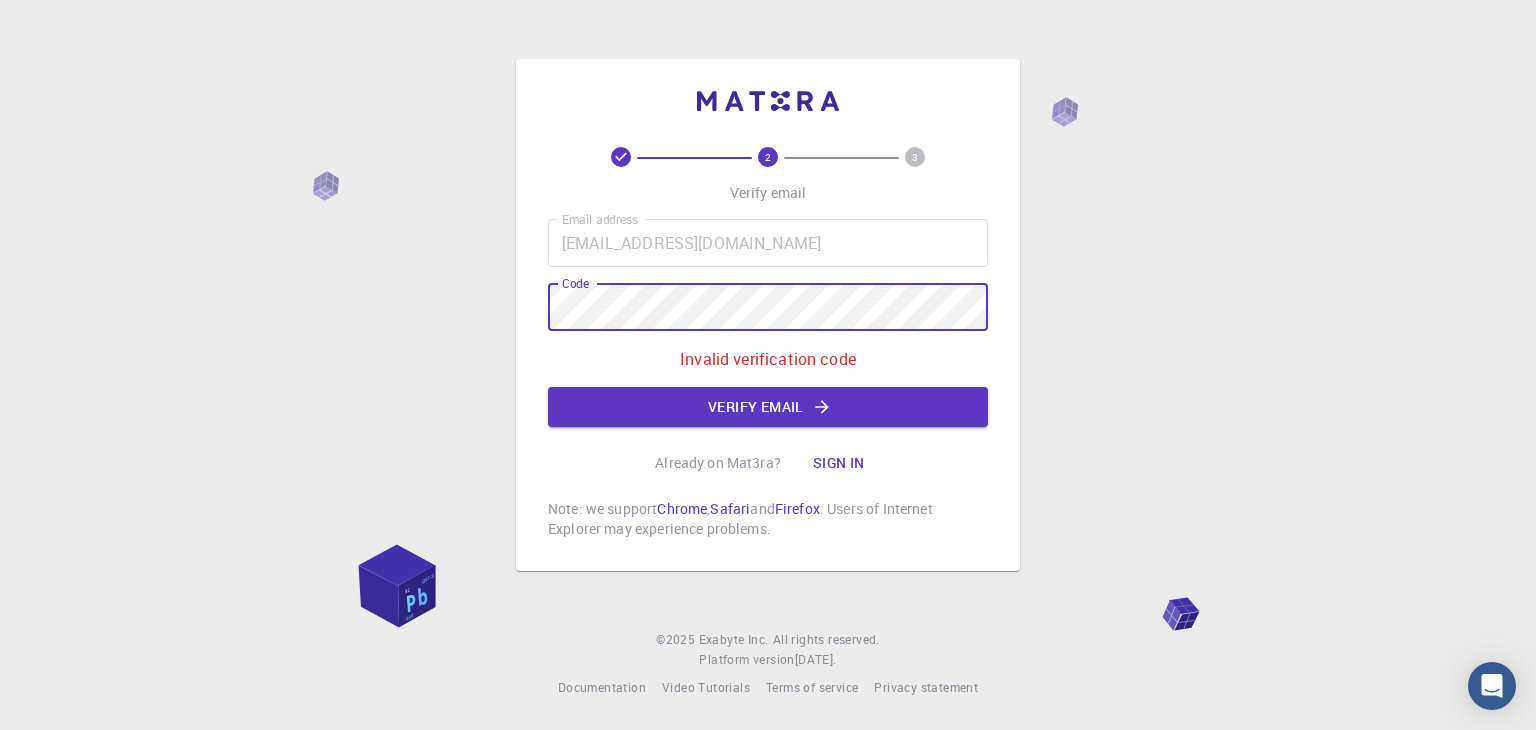 click on "Verify email" at bounding box center [768, 407] 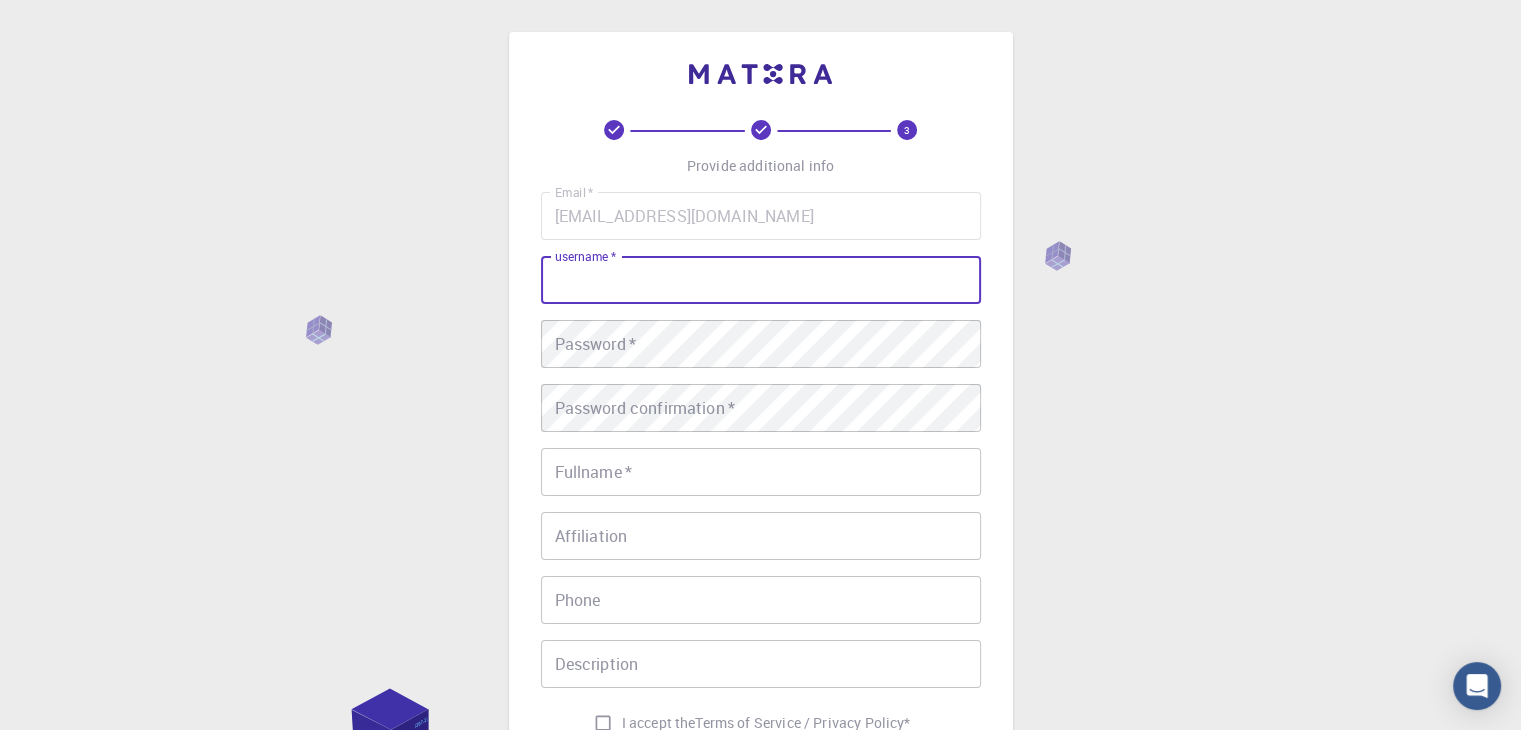 click on "username   *" at bounding box center (761, 280) 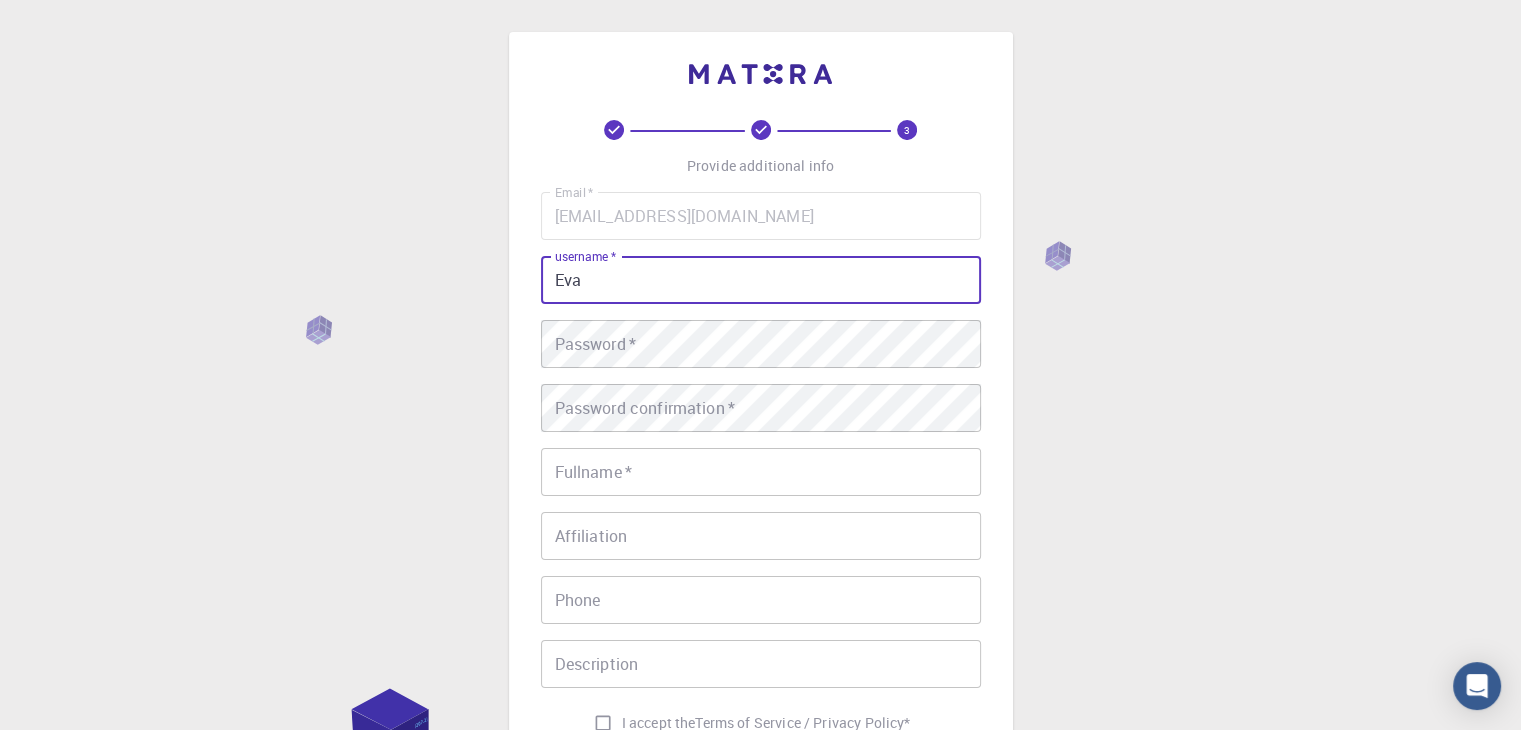 type on "Eva" 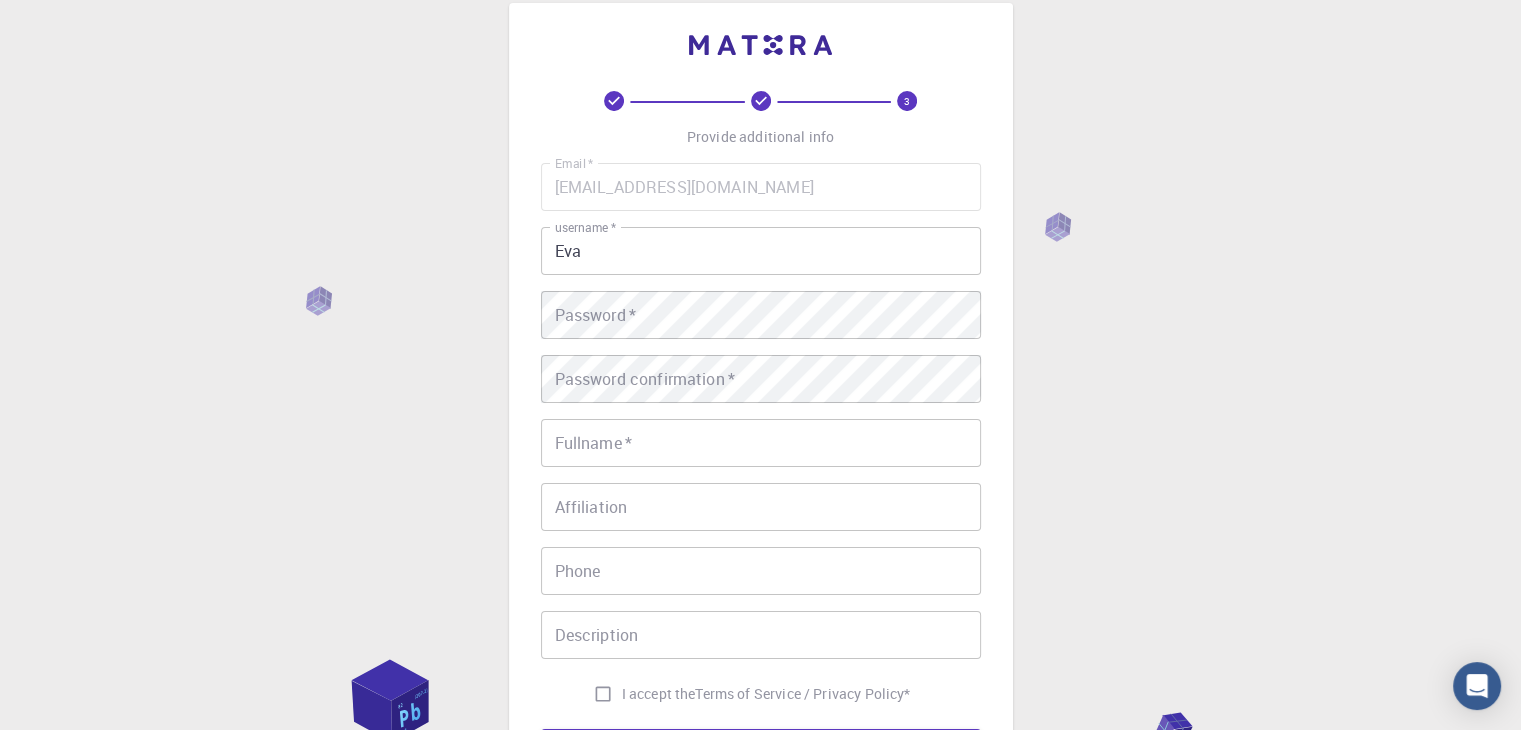 scroll, scrollTop: 288, scrollLeft: 0, axis: vertical 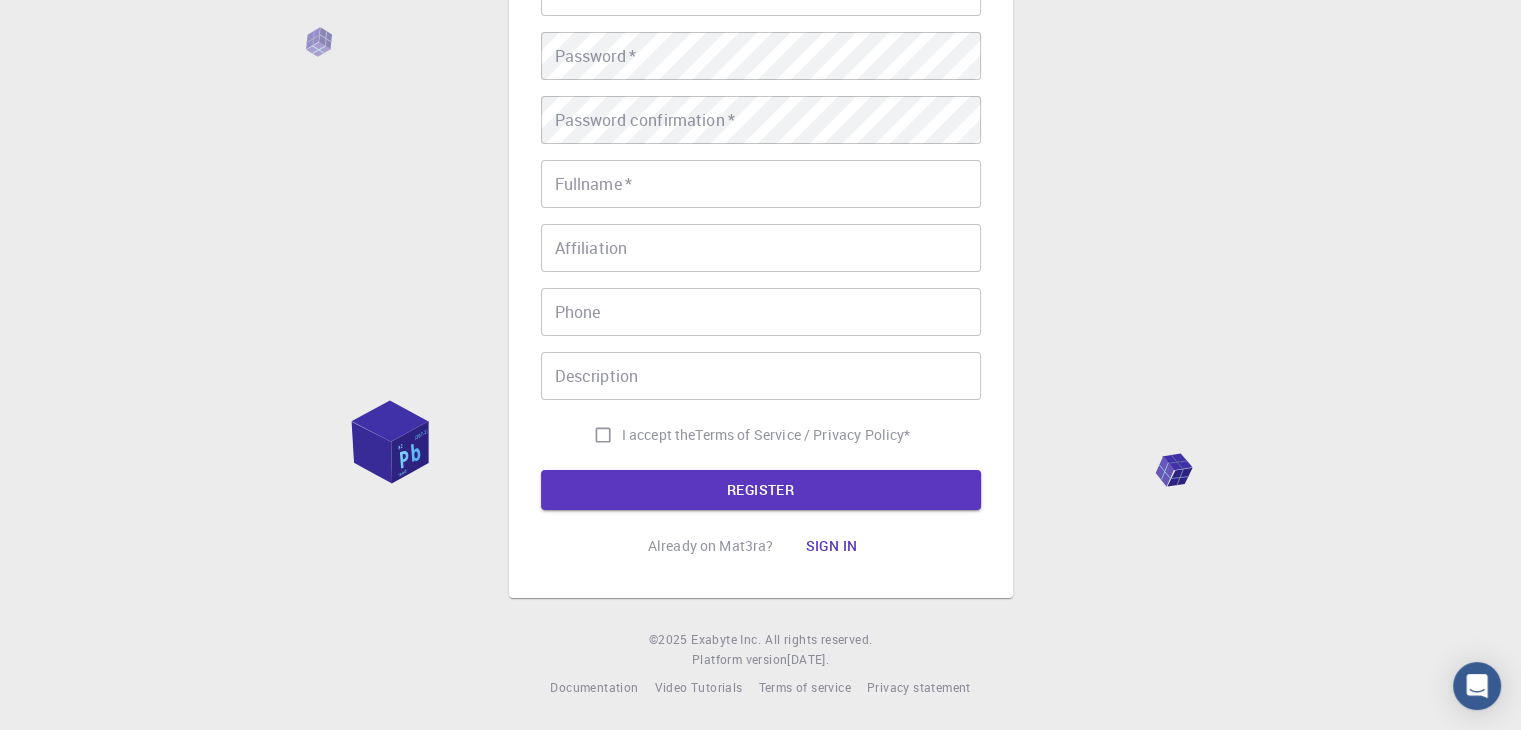 click on "I accept the  Terms of Service / Privacy Policy  *" at bounding box center [603, 435] 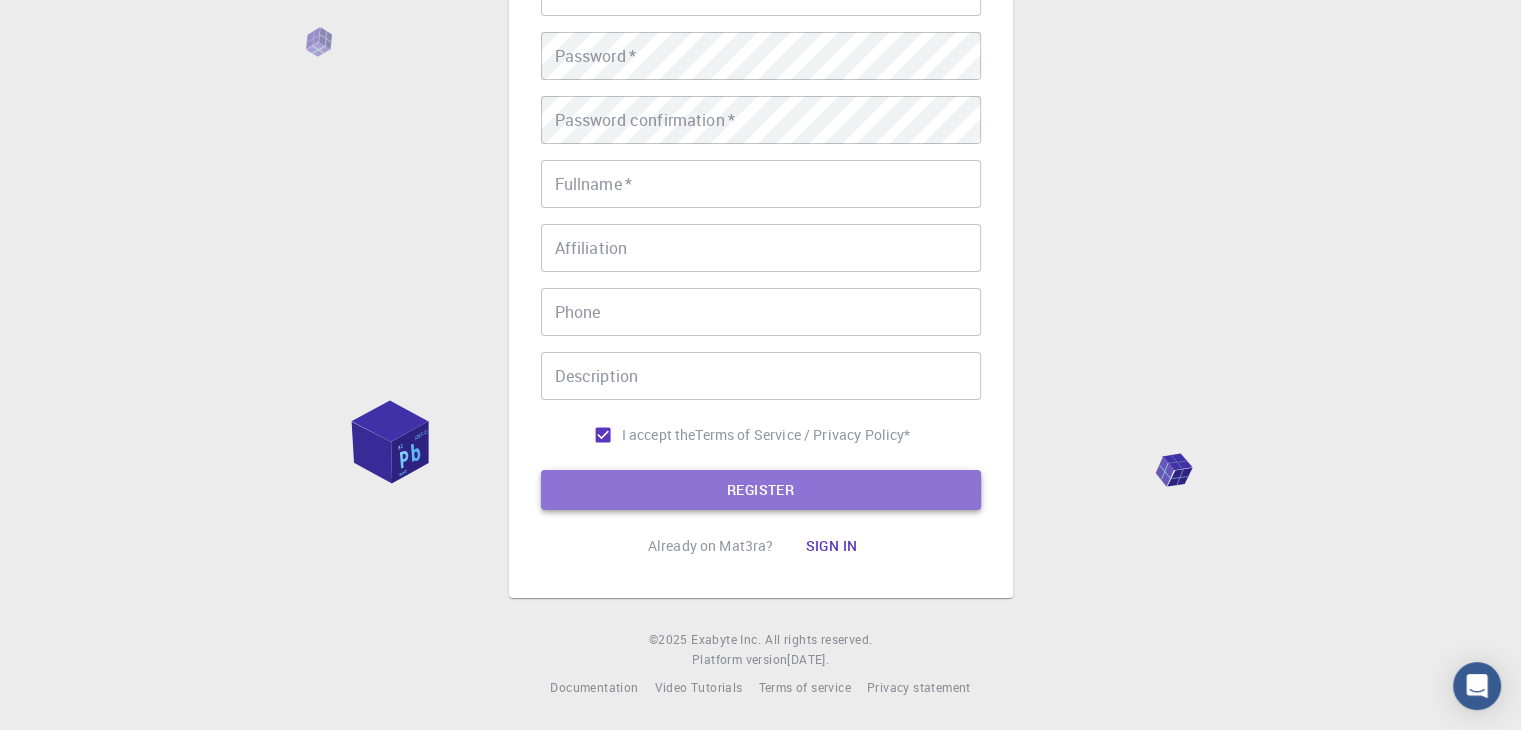 click on "REGISTER" at bounding box center (761, 490) 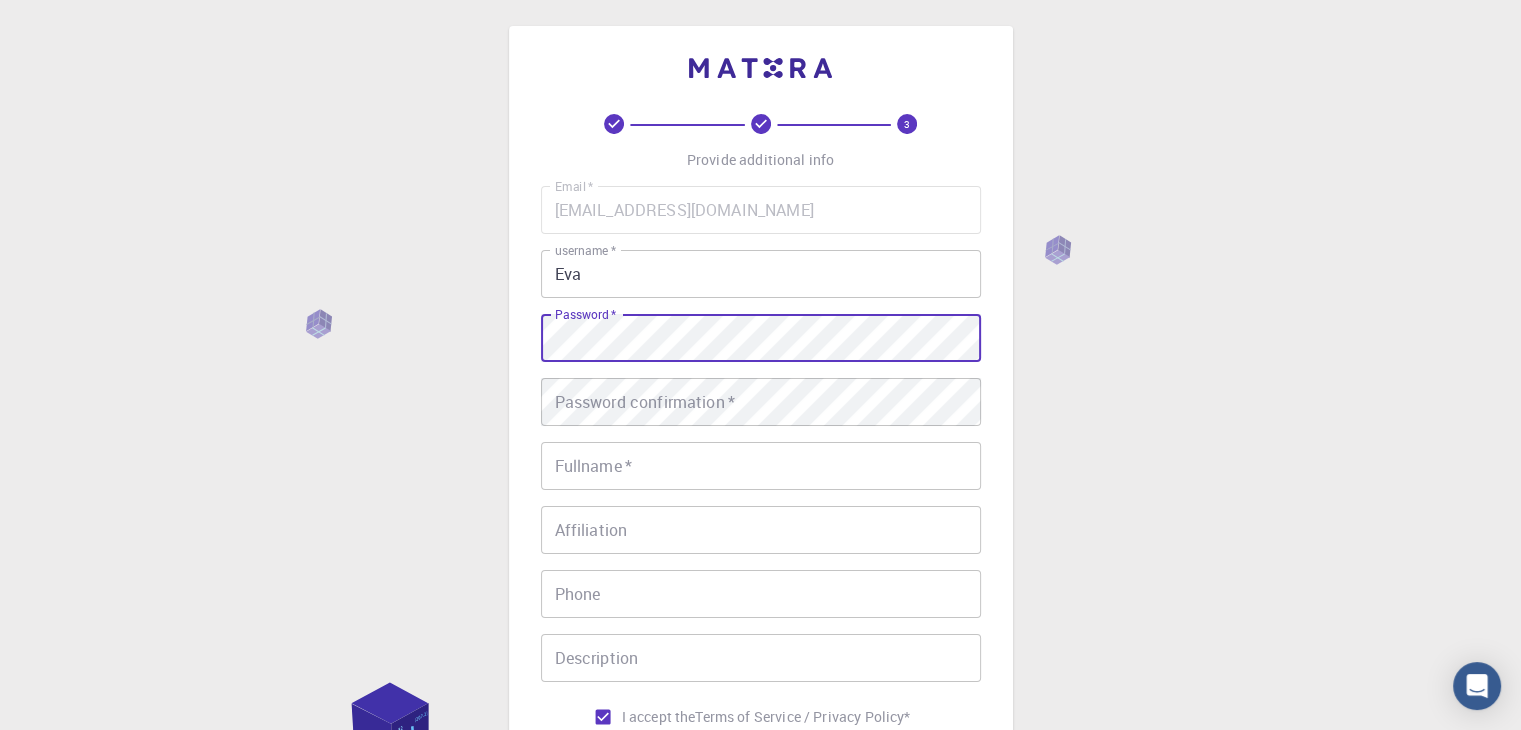 scroll, scrollTop: 0, scrollLeft: 0, axis: both 